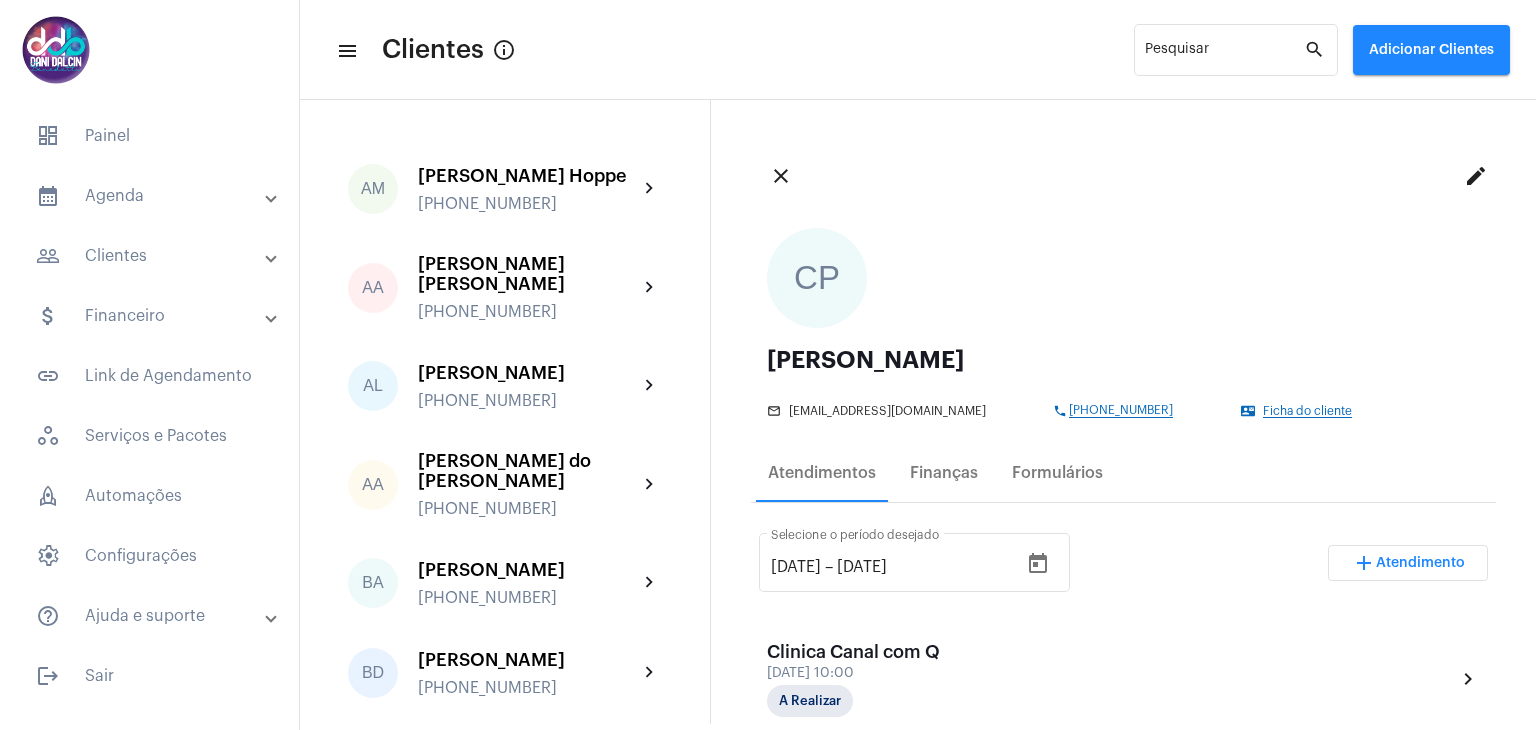 scroll, scrollTop: 0, scrollLeft: 0, axis: both 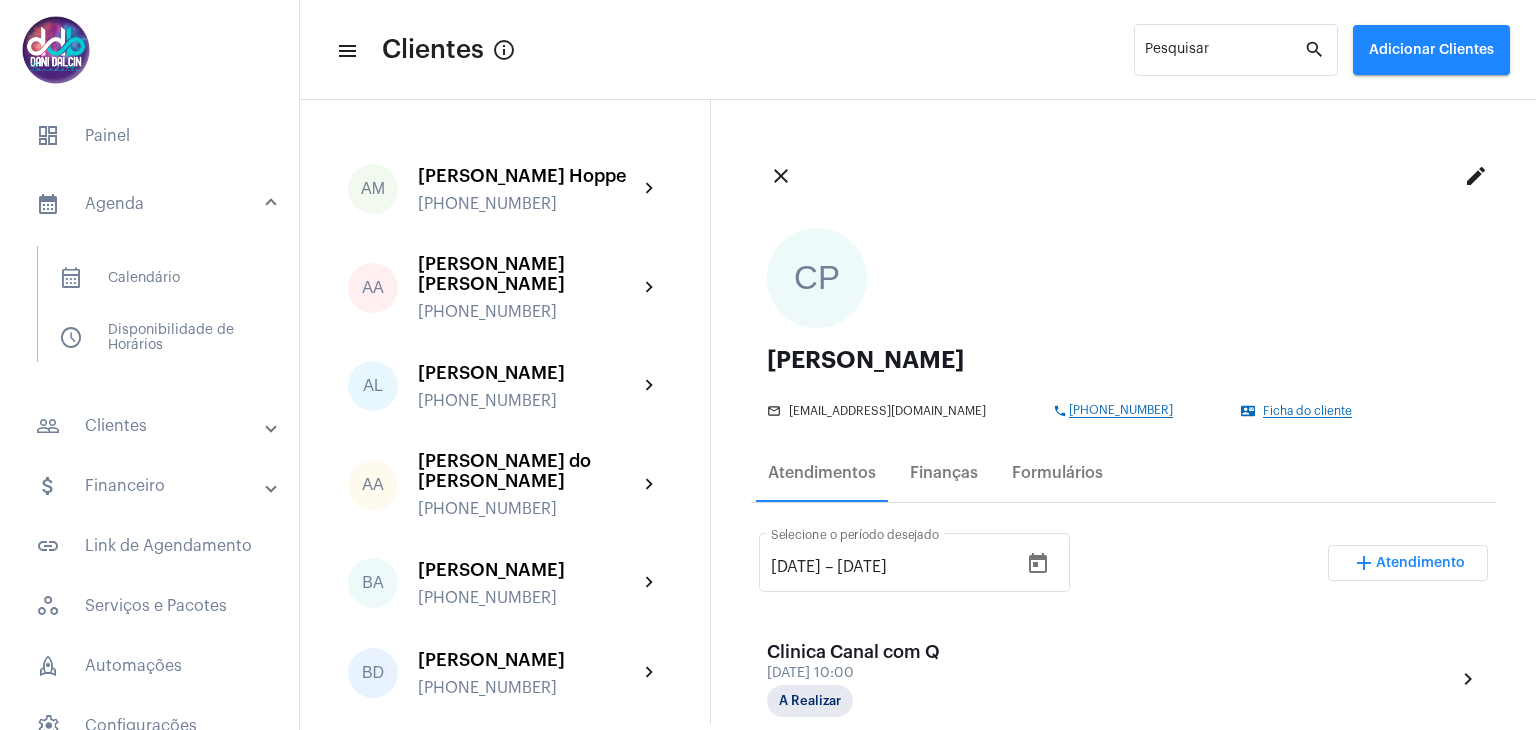 click on "calendar_month_outlined  Agenda" at bounding box center [151, 204] 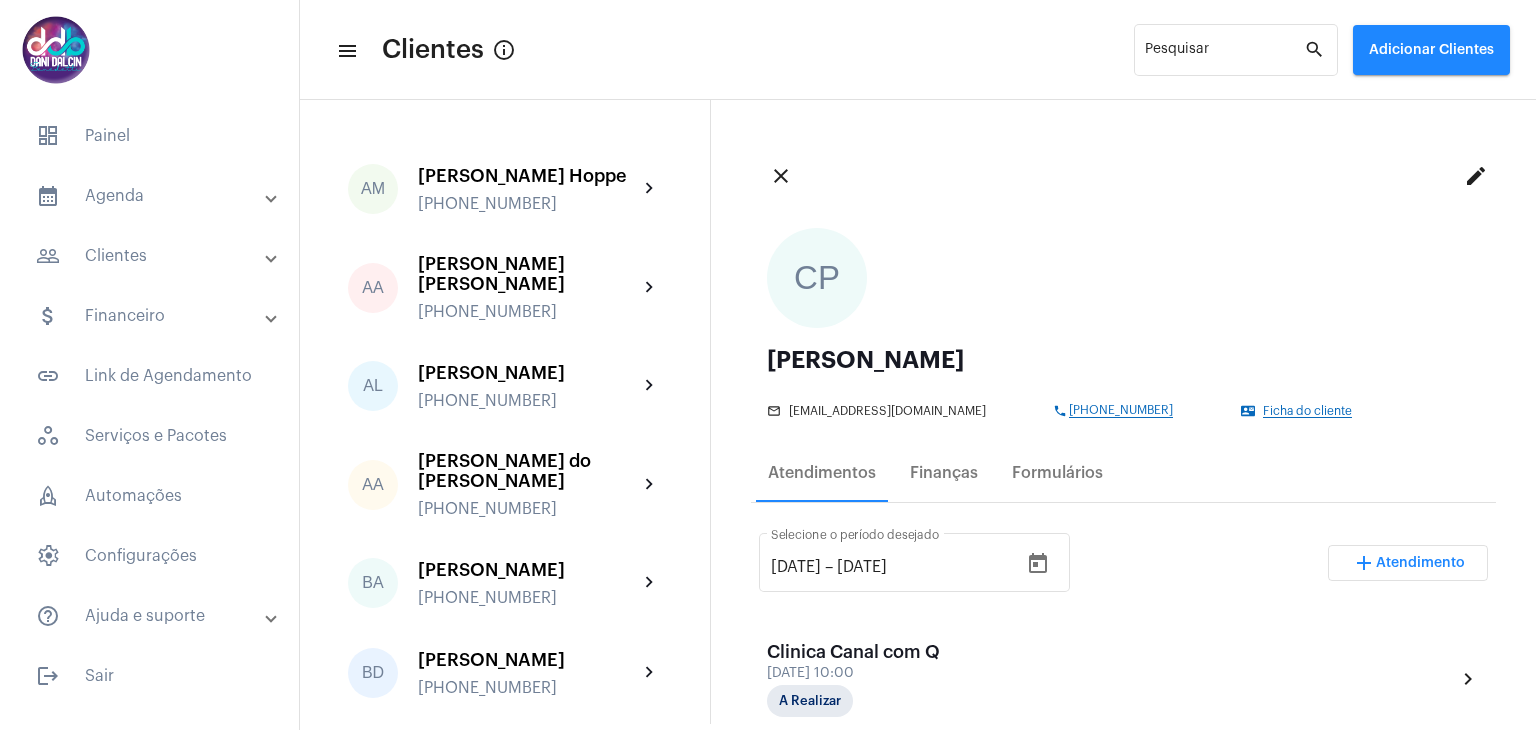 click on "people_outline  Clientes" at bounding box center [151, 256] 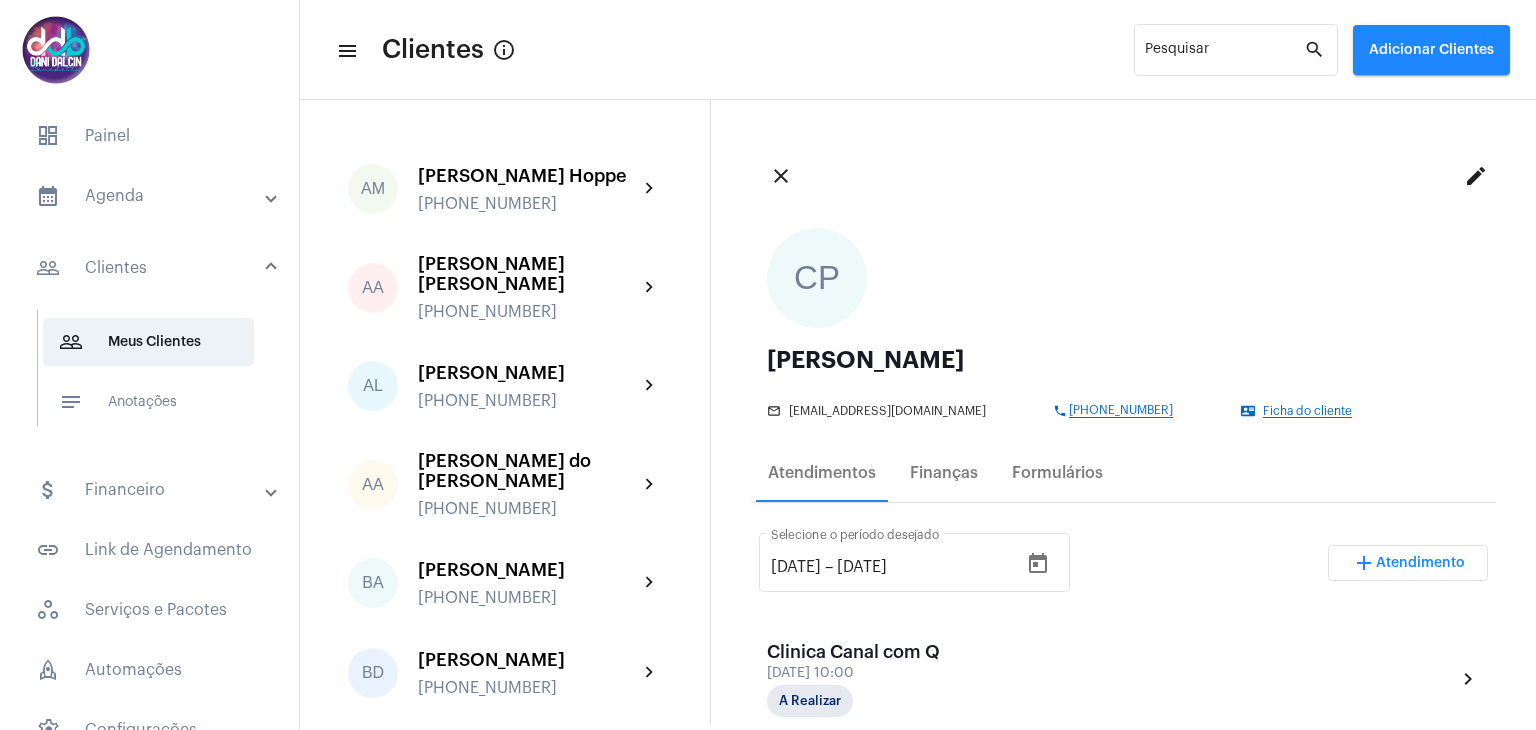 click on "calendar_month_outlined  Agenda" at bounding box center (151, 196) 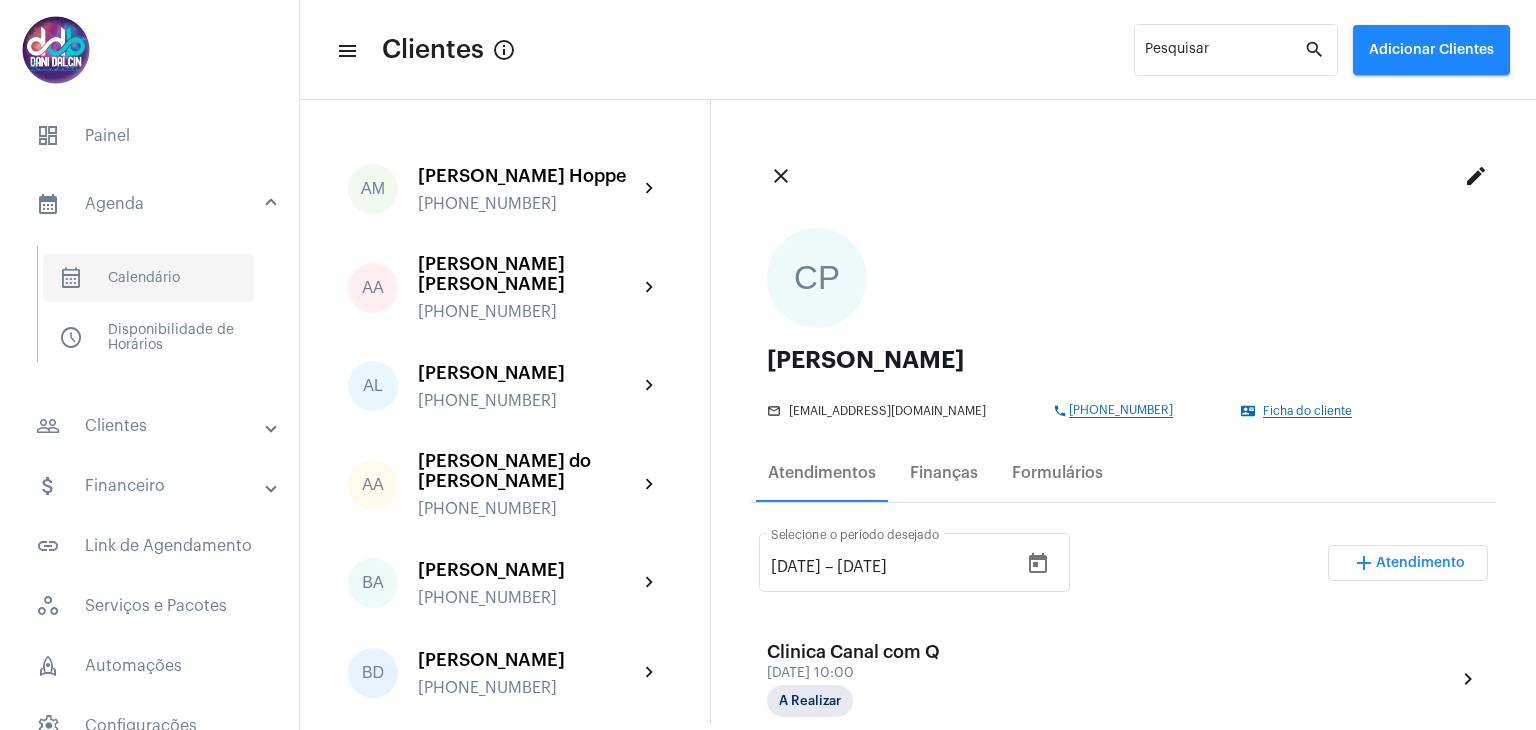click on "calendar_month_outlined   Calendário" at bounding box center [148, 278] 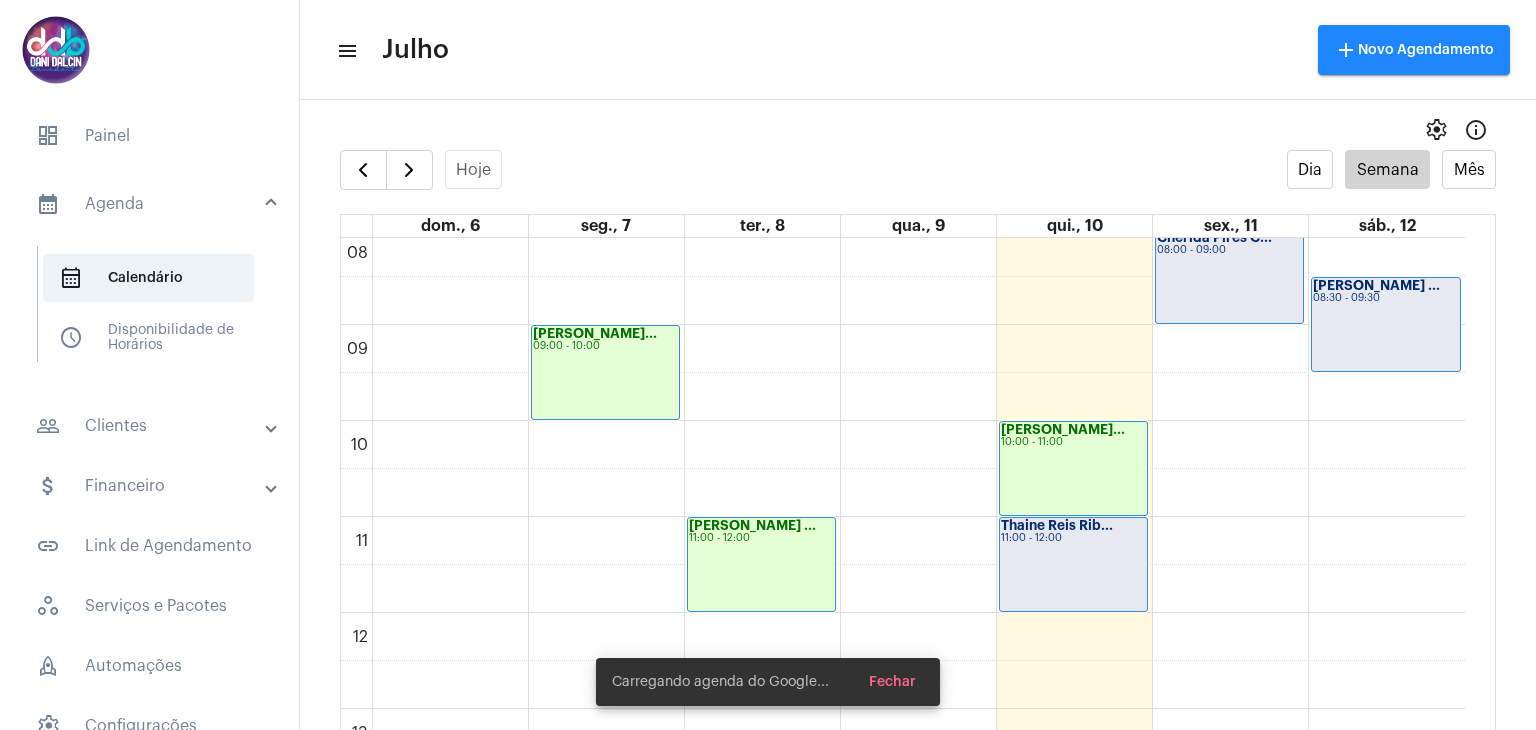 scroll, scrollTop: 978, scrollLeft: 0, axis: vertical 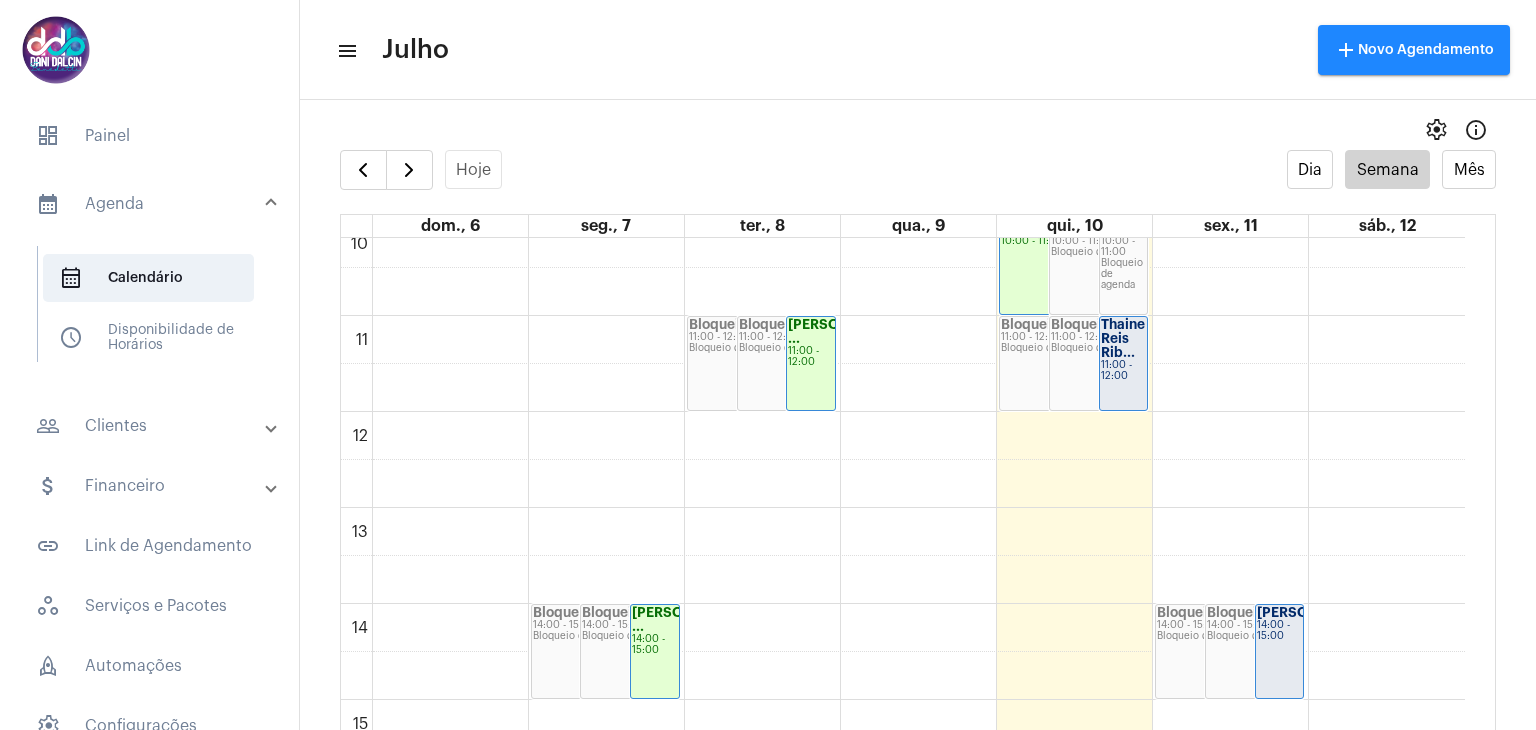 click on "Thaine Reis Rib..." 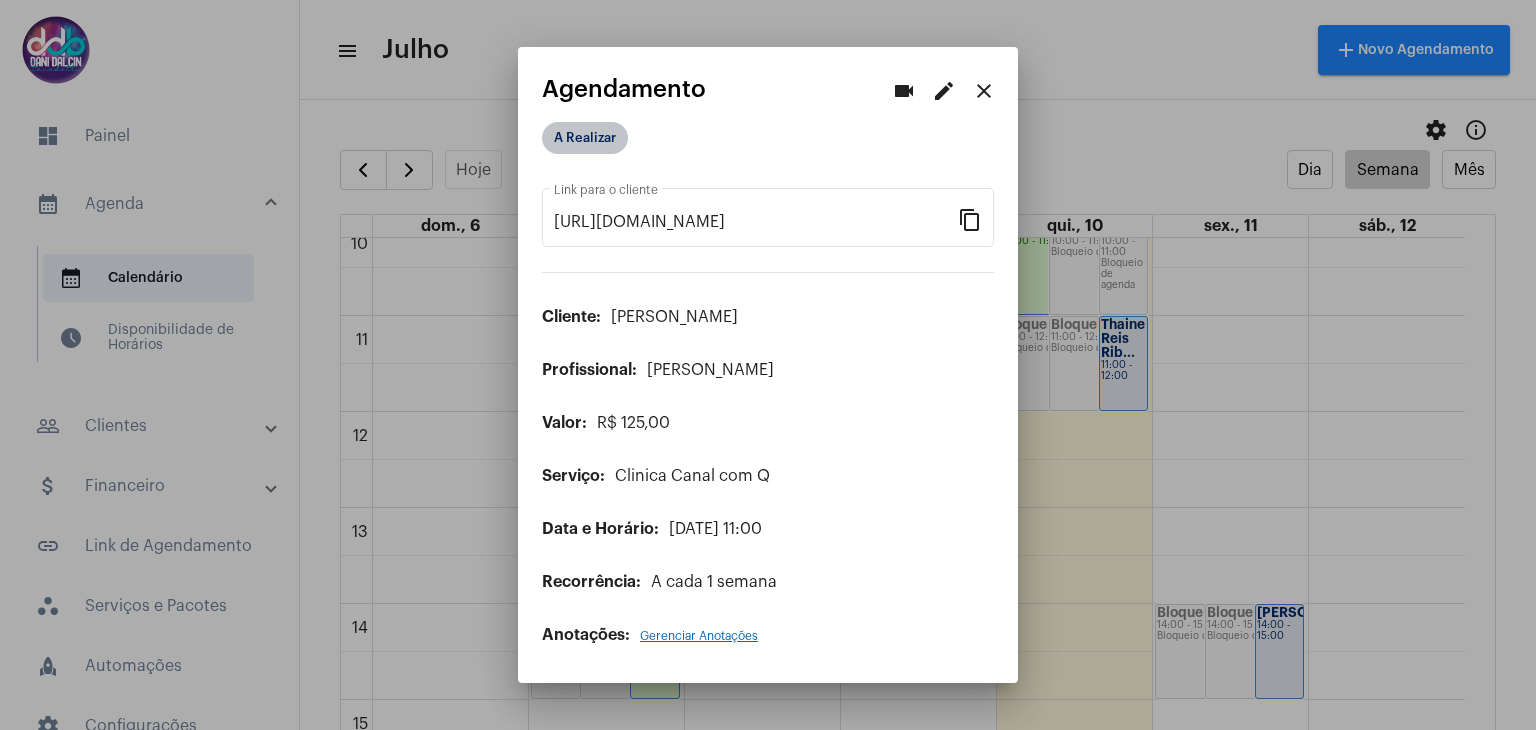 click on "A Realizar" at bounding box center (585, 138) 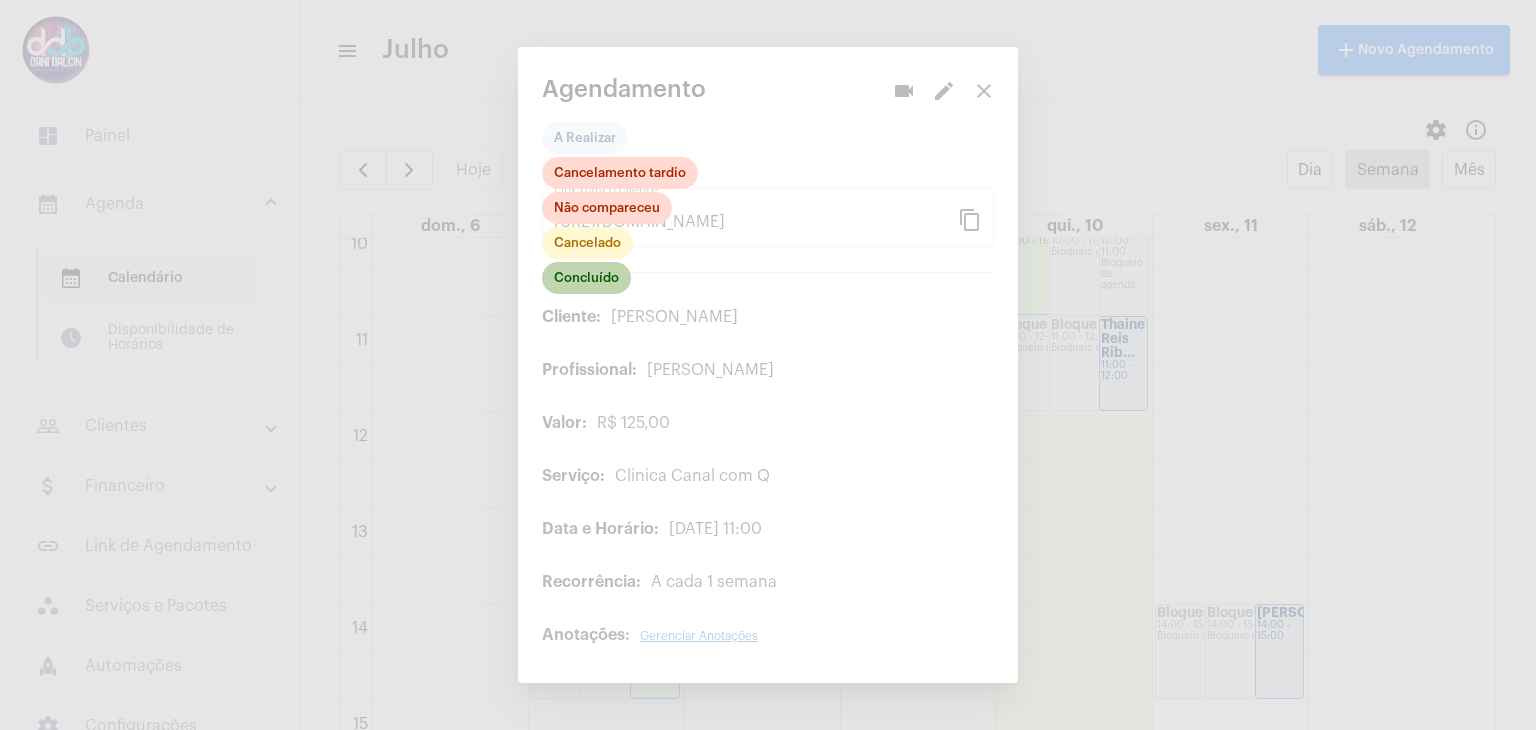click on "Concluído" 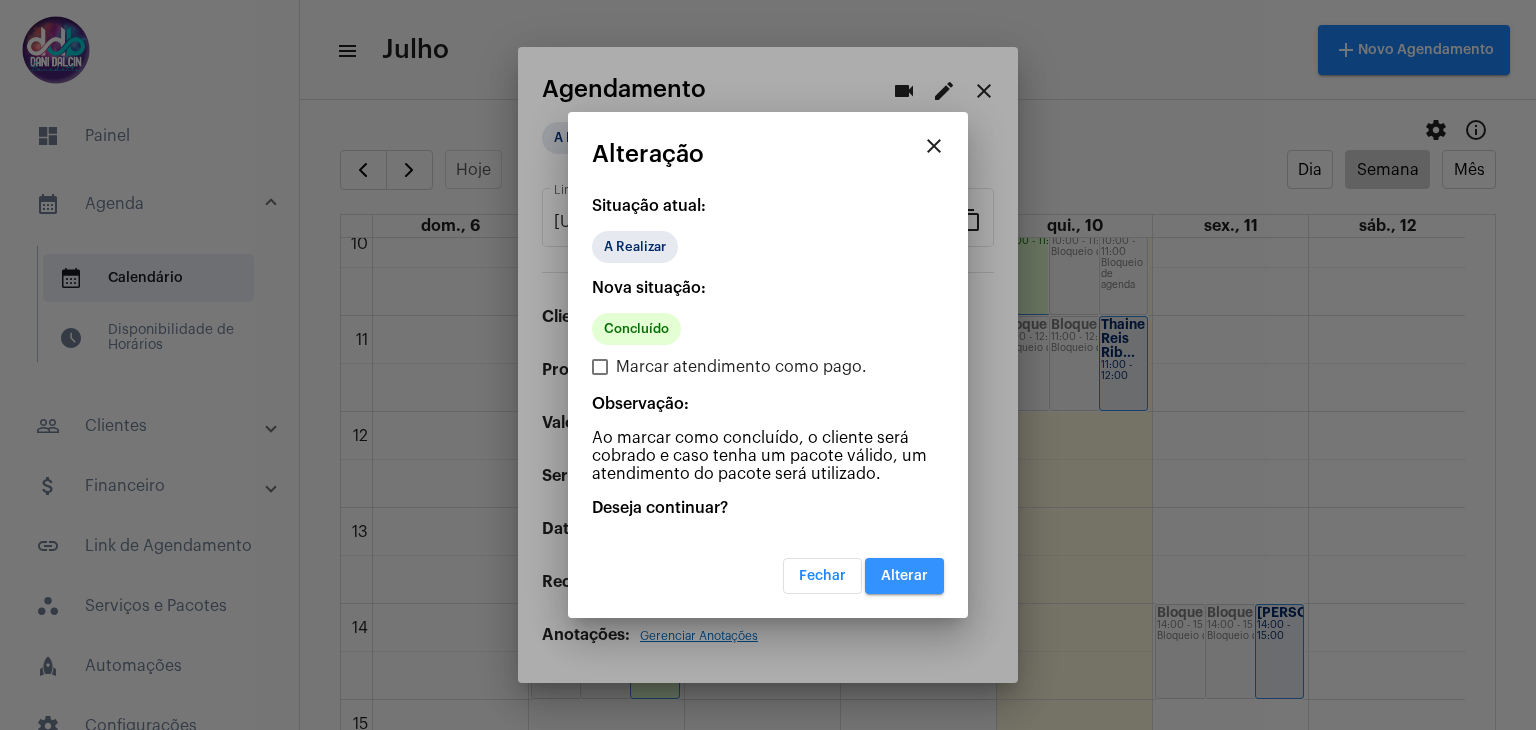 click on "Alterar" at bounding box center (904, 576) 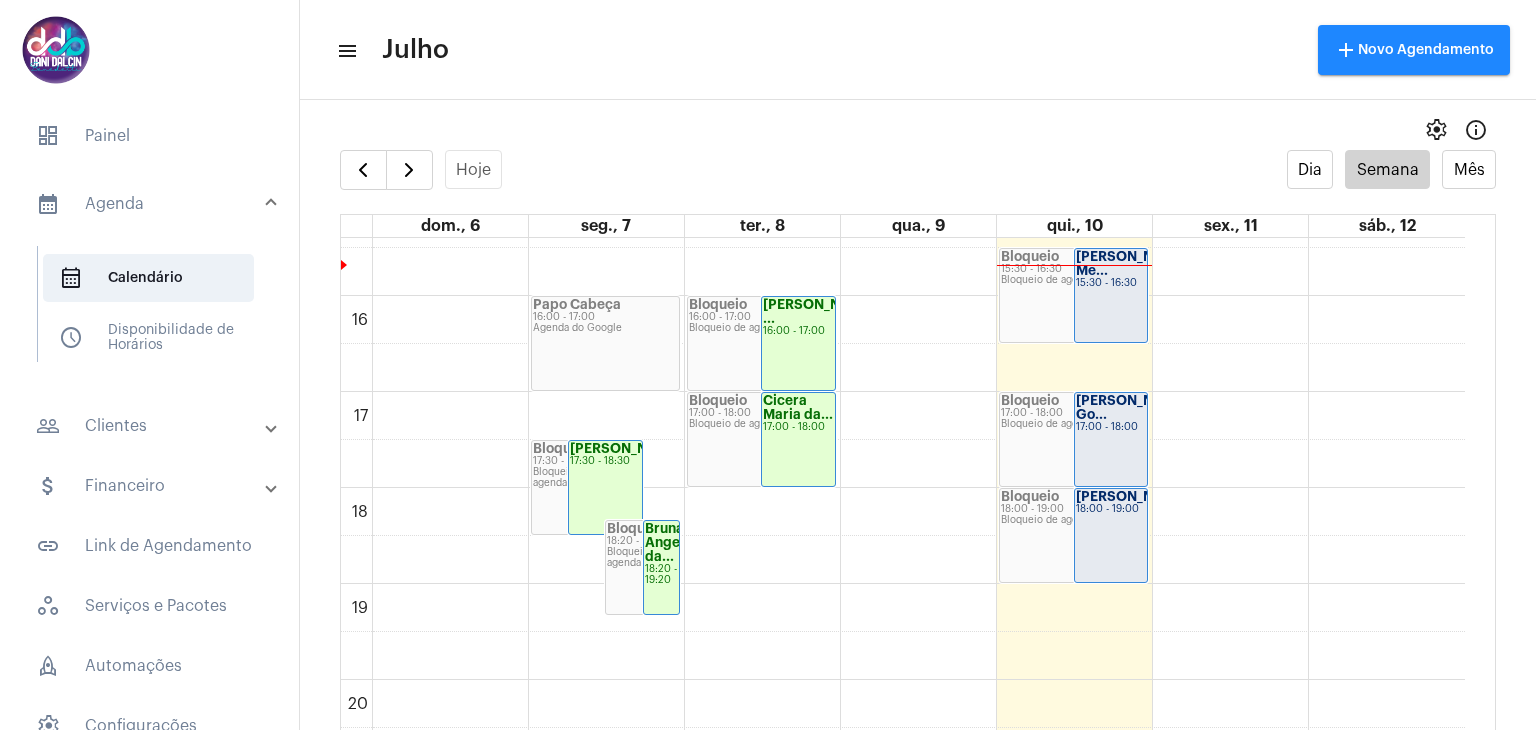 scroll, scrollTop: 1378, scrollLeft: 0, axis: vertical 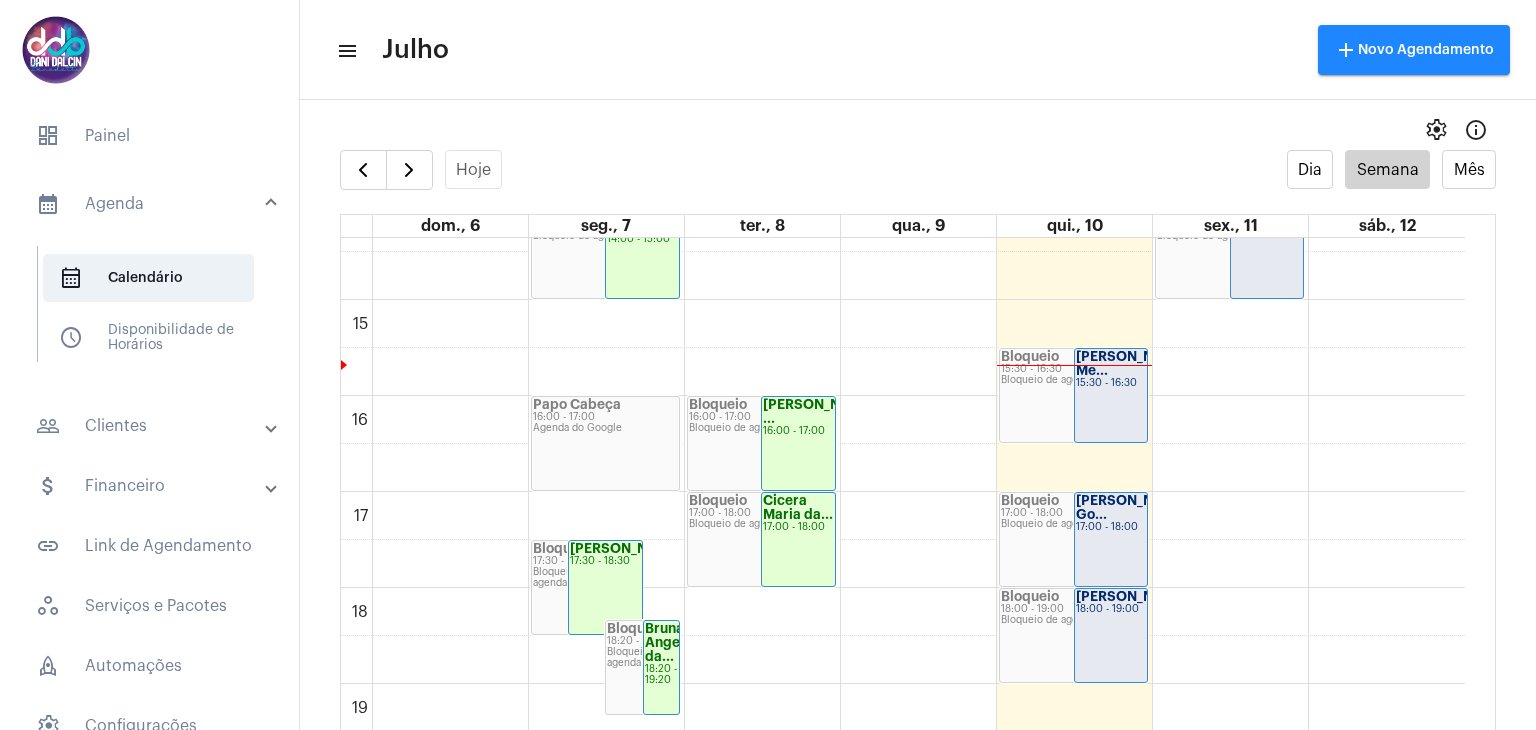 click on "Carla Passos Me...
15:30 - 16:30" 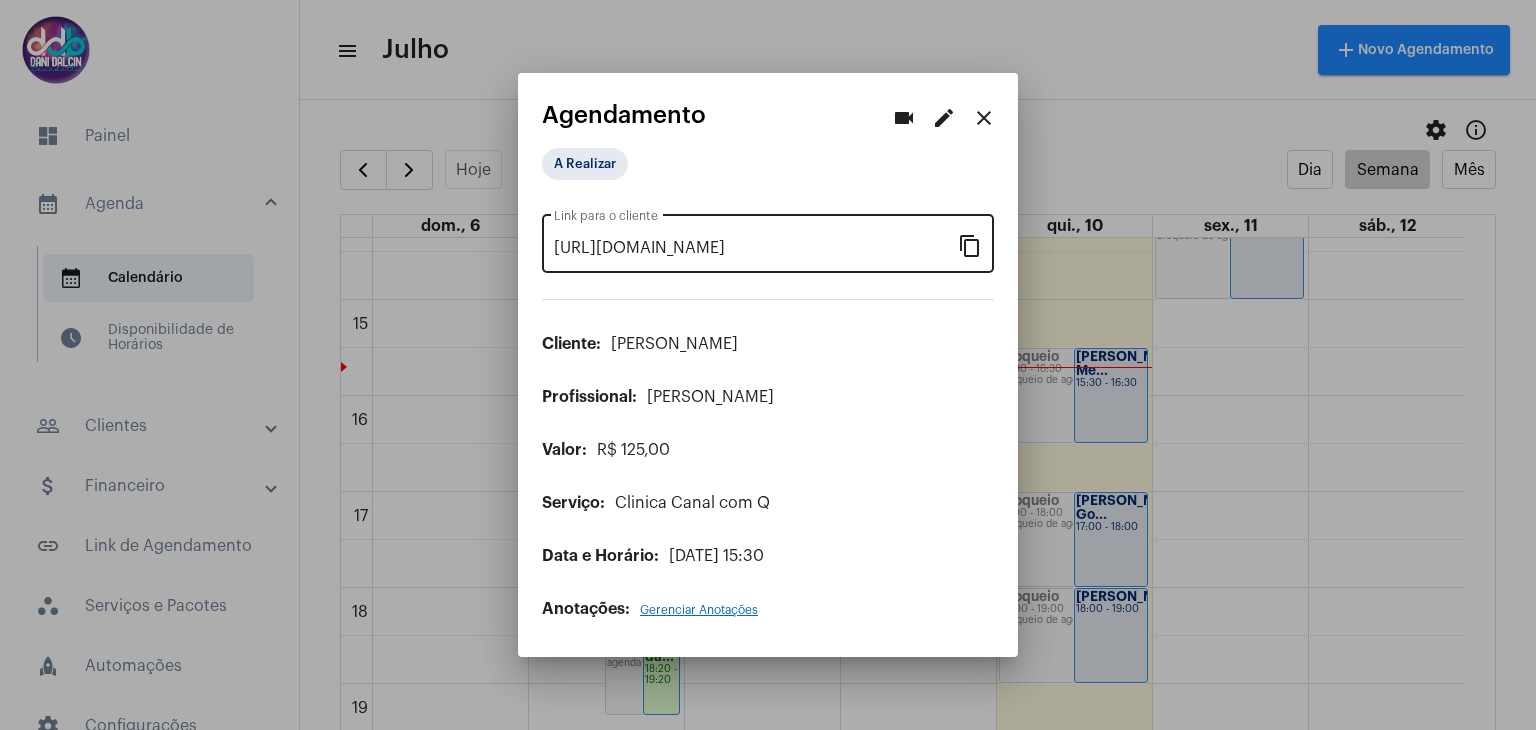 click on "content_copy" at bounding box center (970, 245) 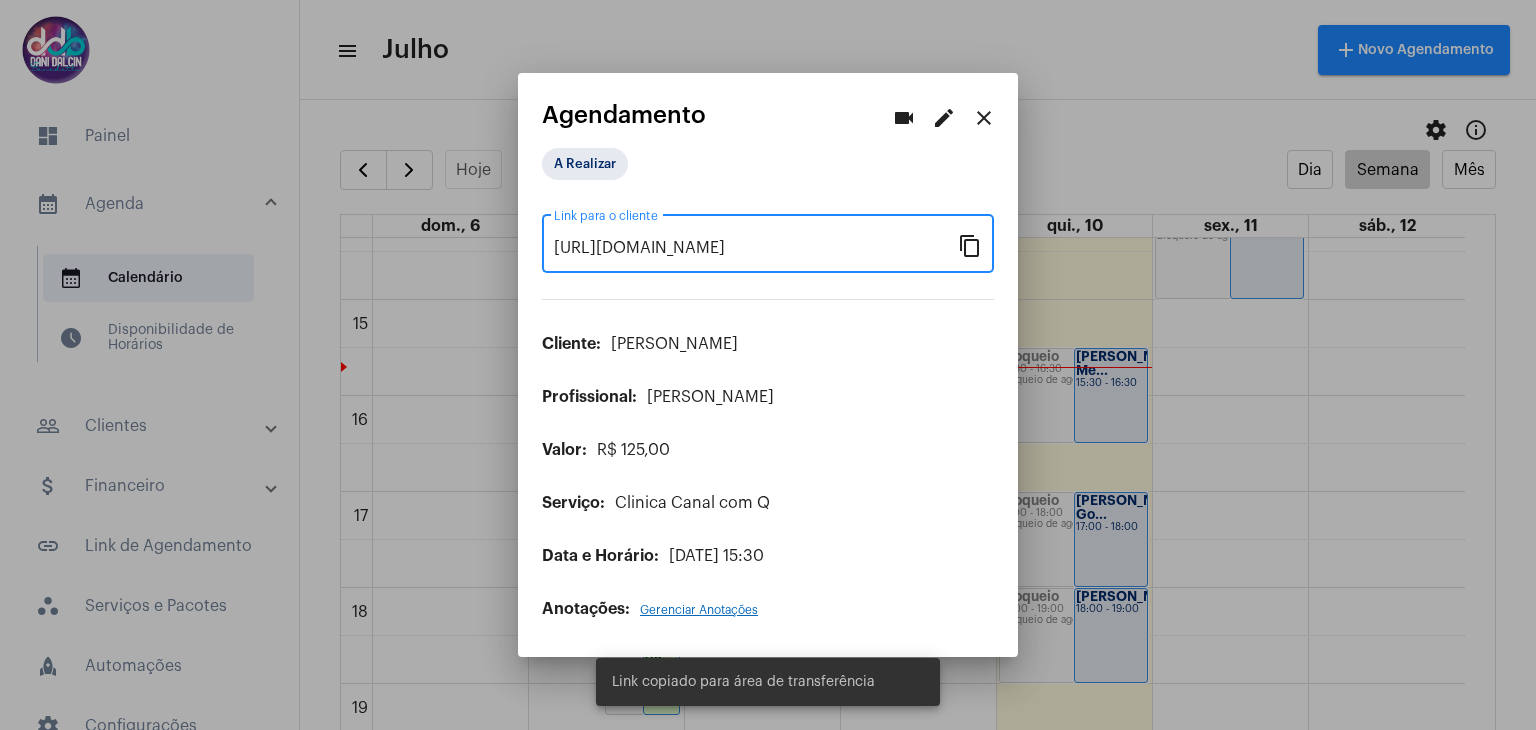 scroll, scrollTop: 0, scrollLeft: 160, axis: horizontal 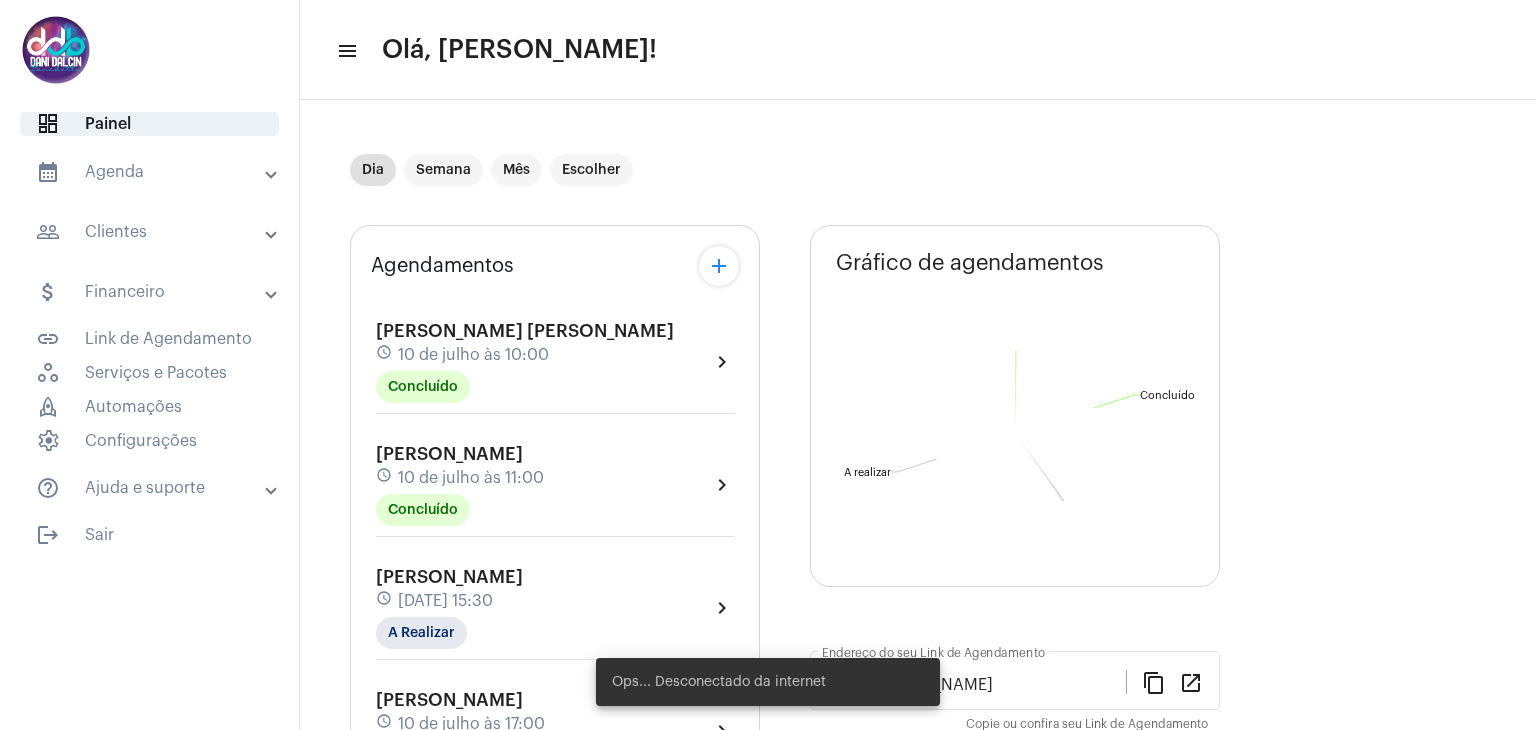 click on "people_outline  Clientes" at bounding box center [151, 232] 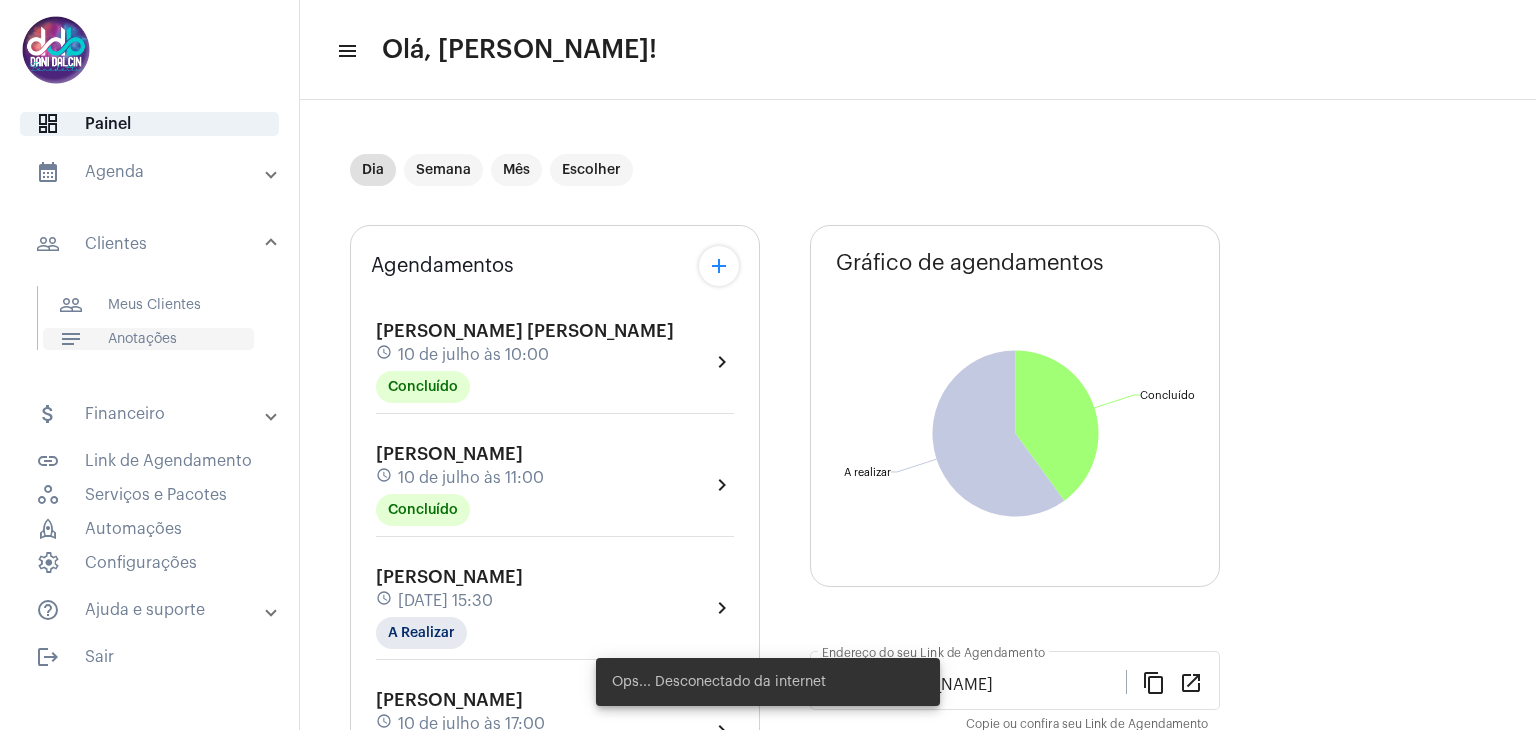 click on "notes  Anotações" at bounding box center [148, 339] 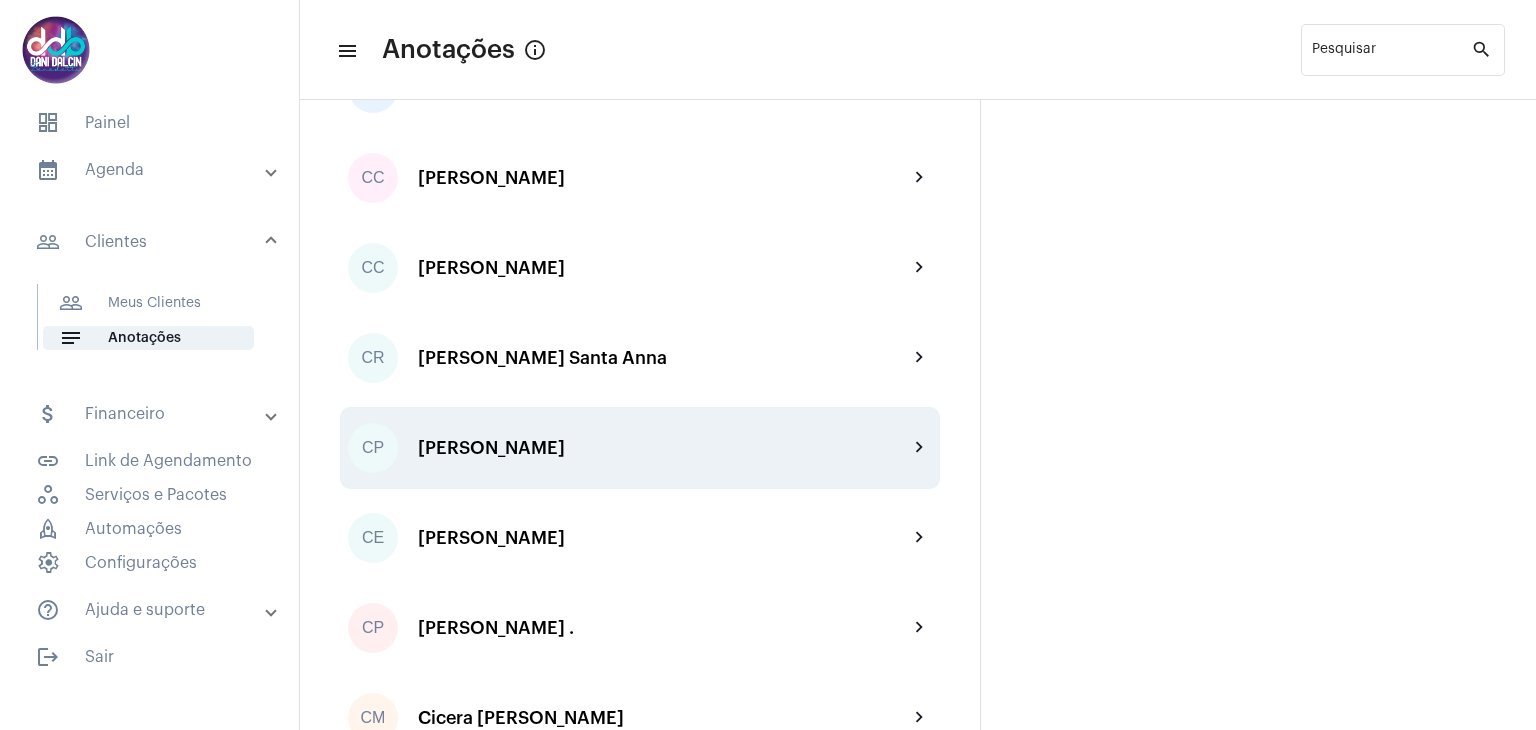 scroll, scrollTop: 600, scrollLeft: 0, axis: vertical 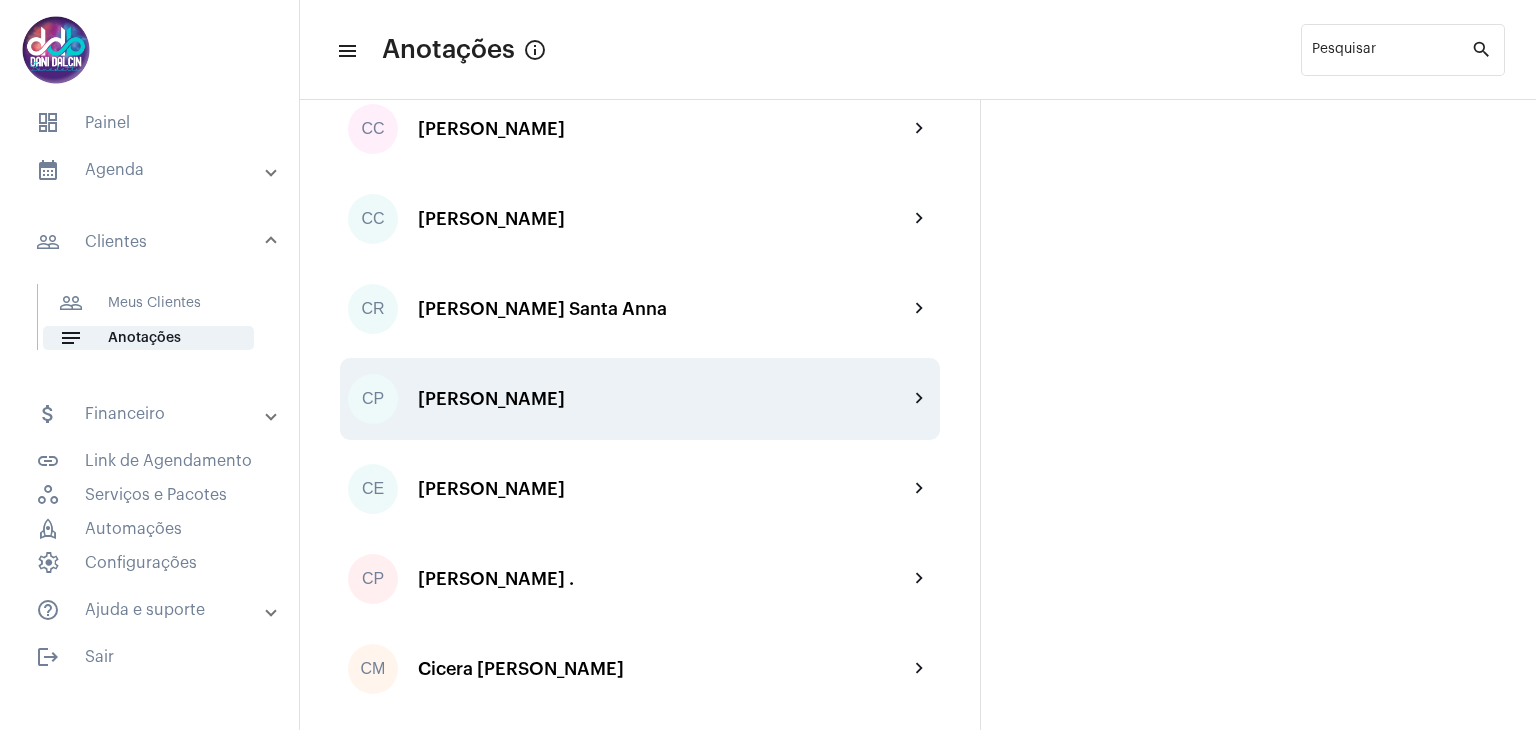 click on "[PERSON_NAME]" 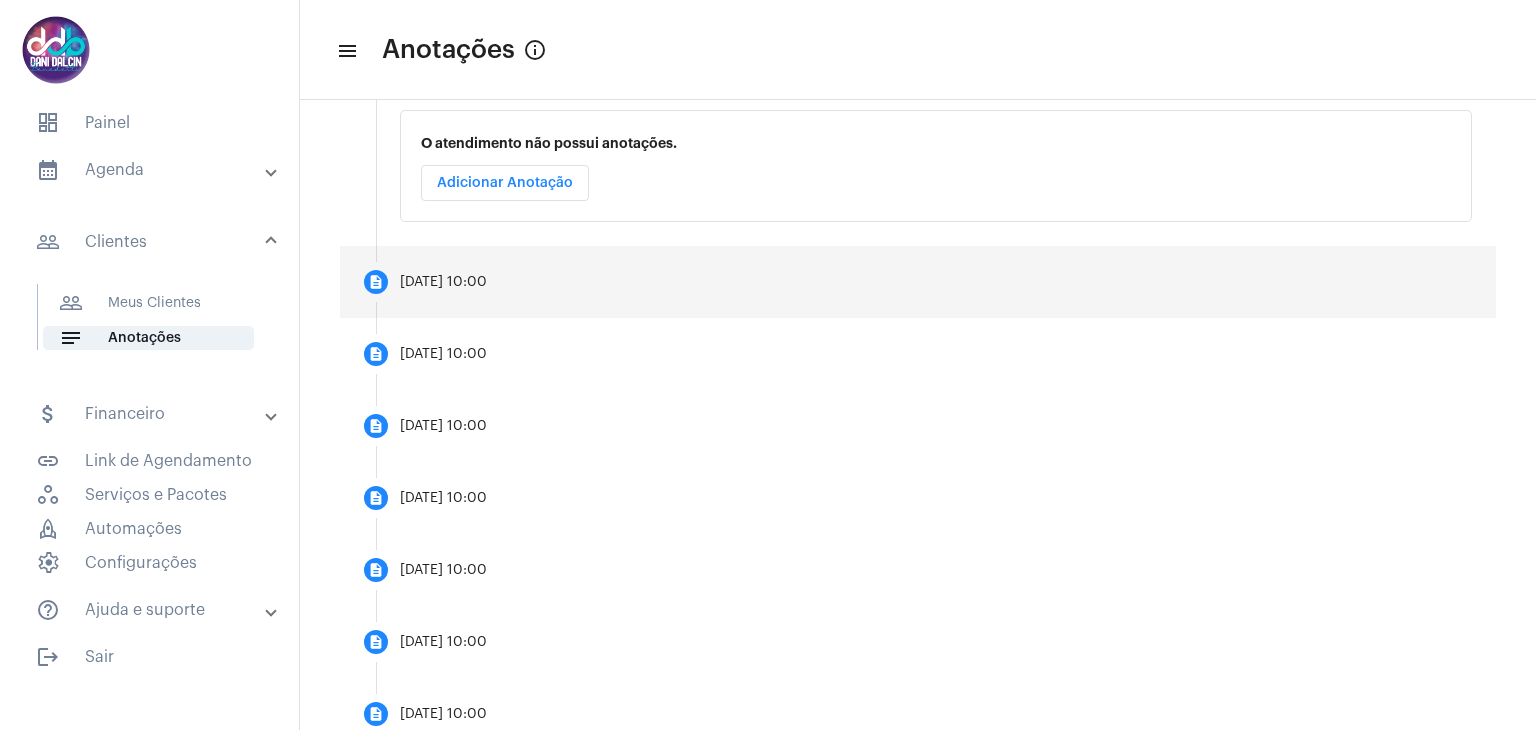scroll, scrollTop: 500, scrollLeft: 0, axis: vertical 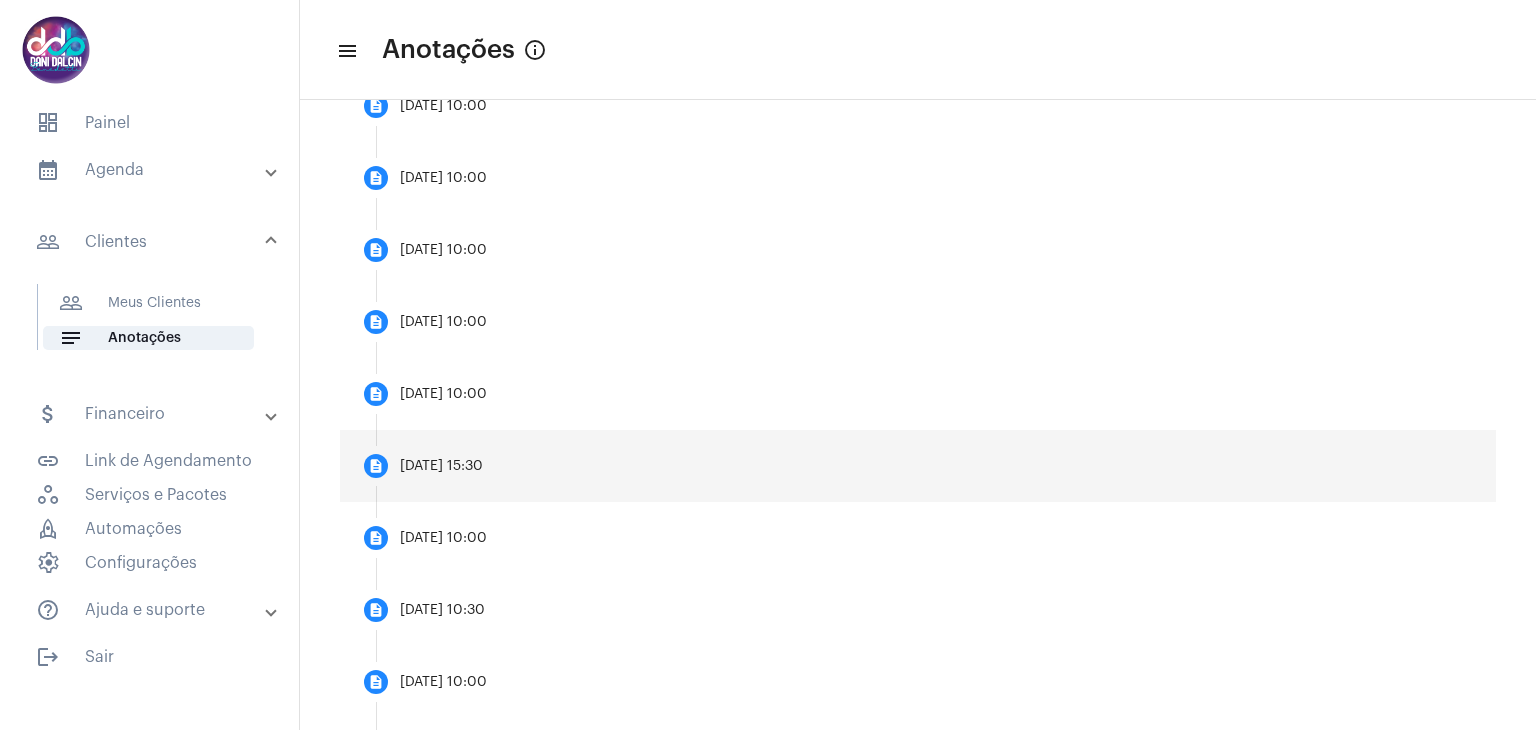 click on "description [DATE] 15:30" at bounding box center [918, 466] 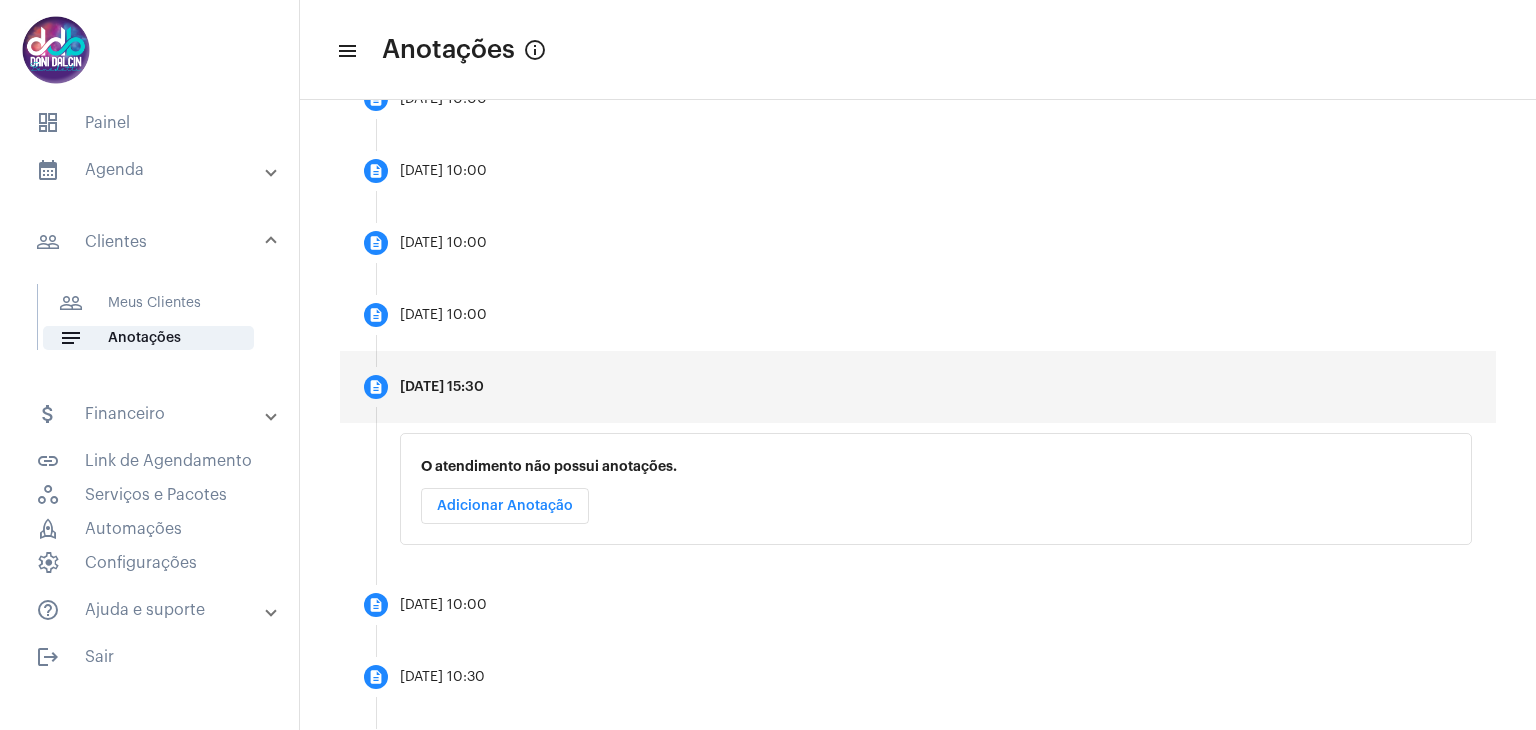 scroll, scrollTop: 1054, scrollLeft: 0, axis: vertical 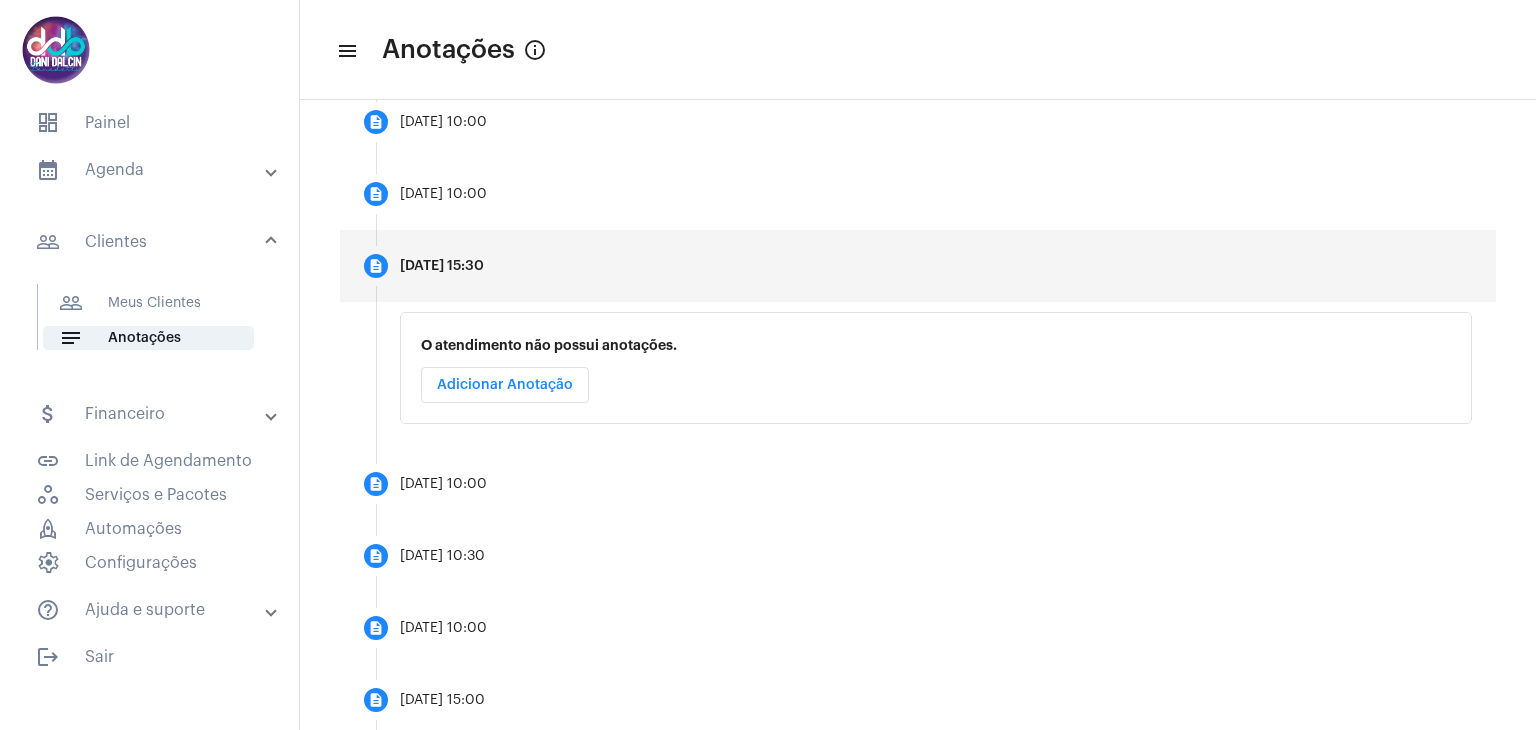 click on "Adicionar Anotação" at bounding box center [505, 385] 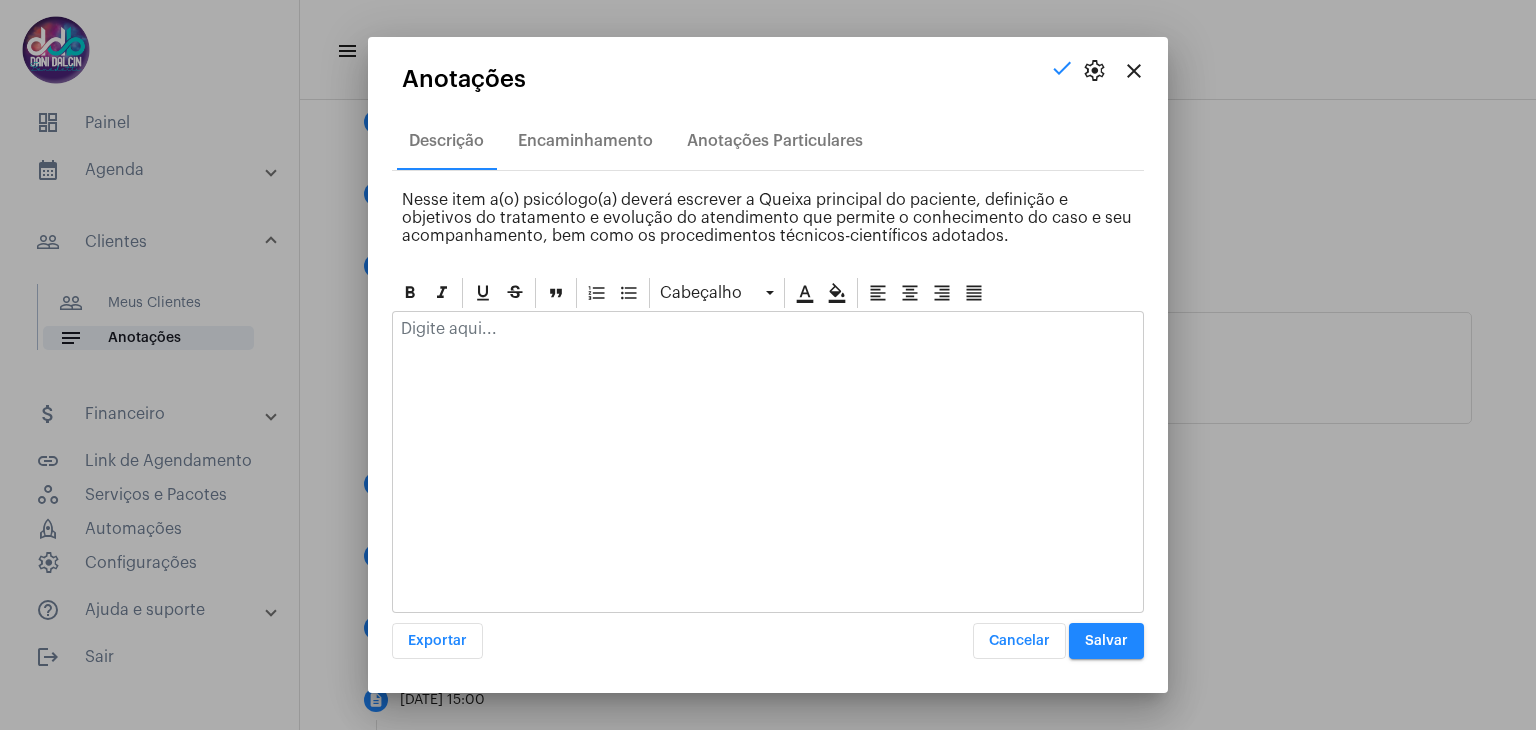 click 